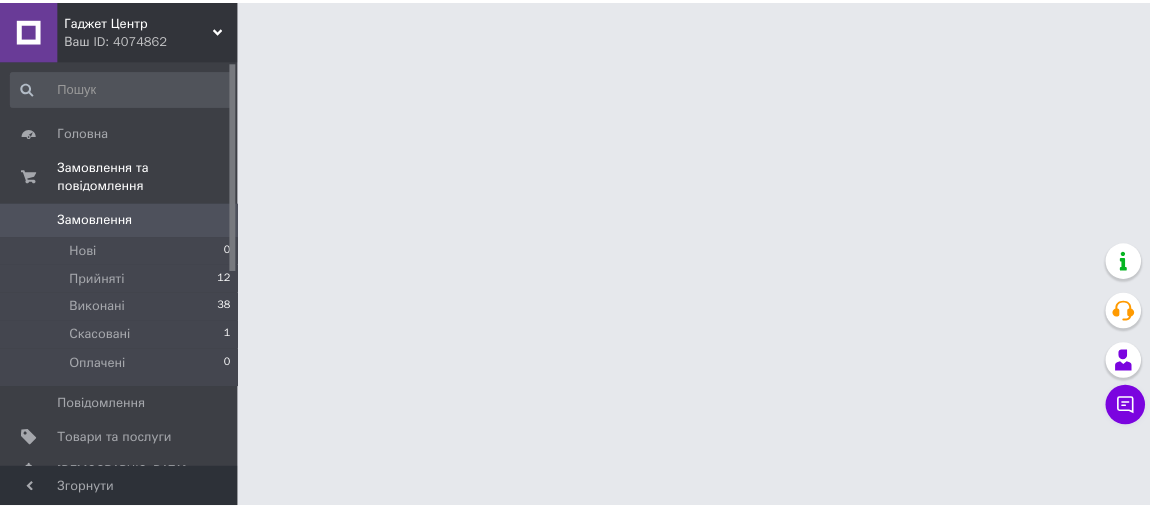 scroll, scrollTop: 0, scrollLeft: 0, axis: both 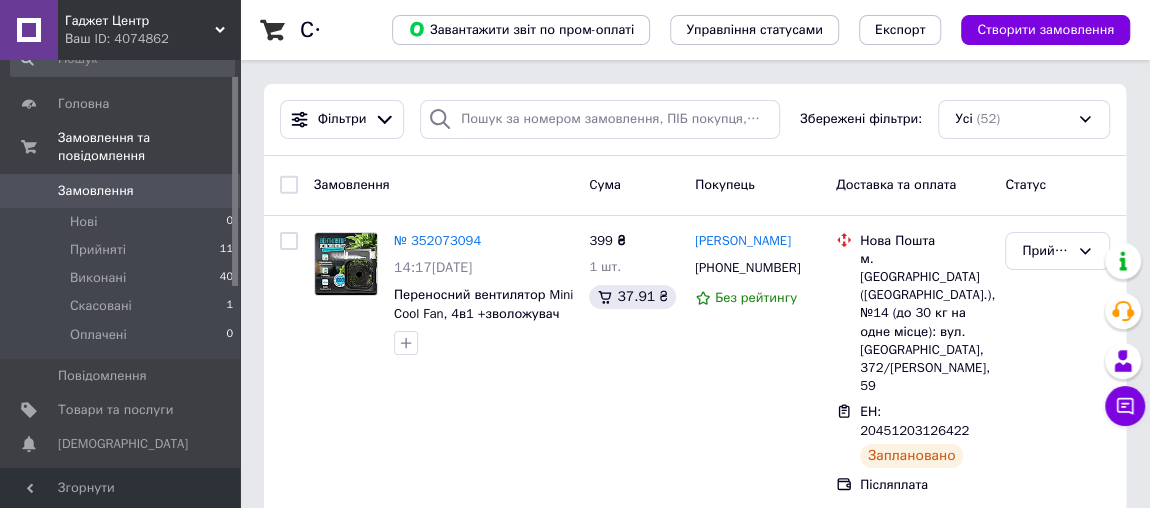 drag, startPoint x: 236, startPoint y: 153, endPoint x: 237, endPoint y: 168, distance: 15.033297 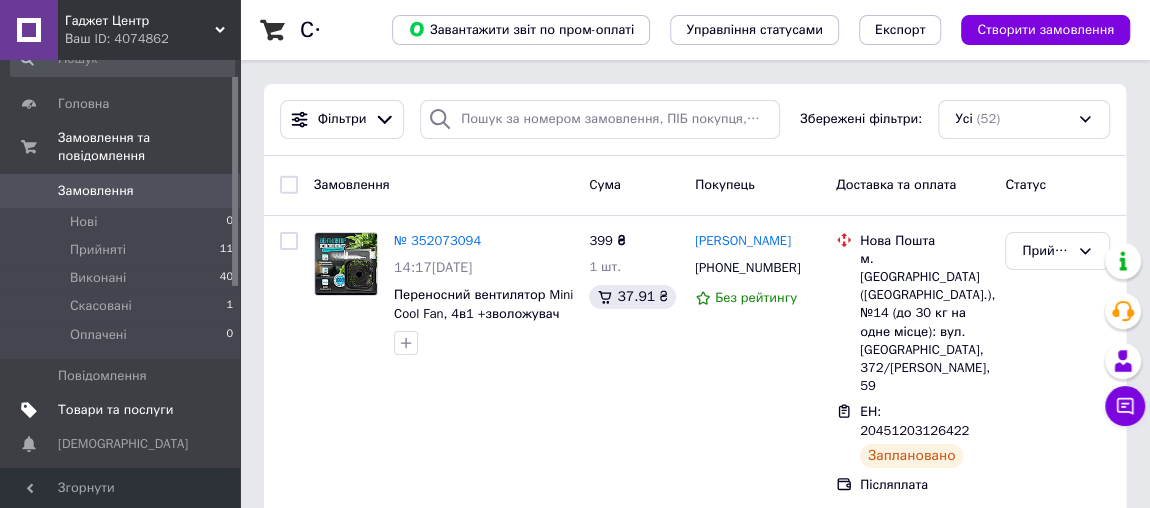 click on "Товари та послуги" at bounding box center [115, 410] 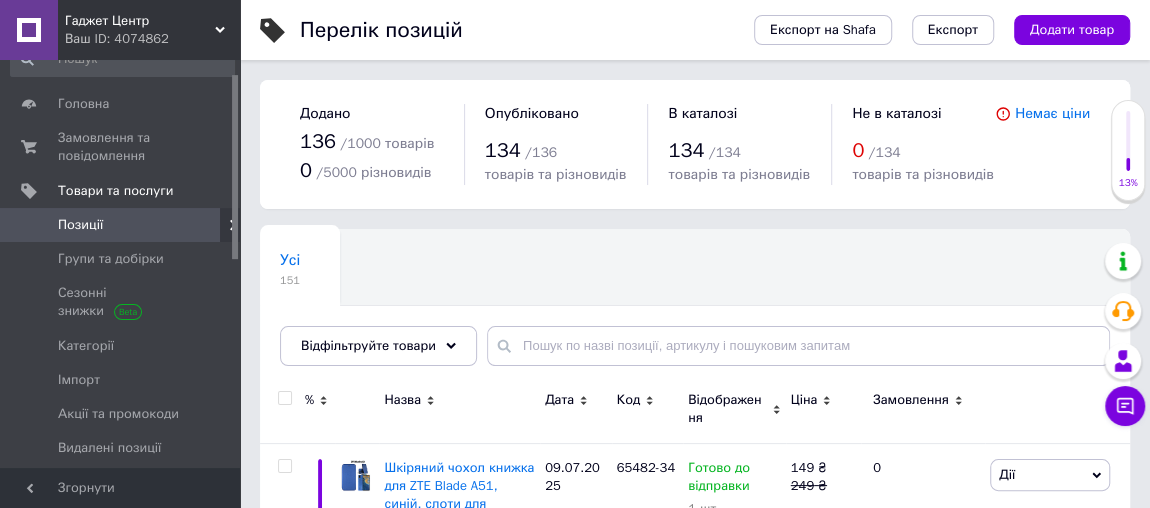 scroll, scrollTop: 302, scrollLeft: 0, axis: vertical 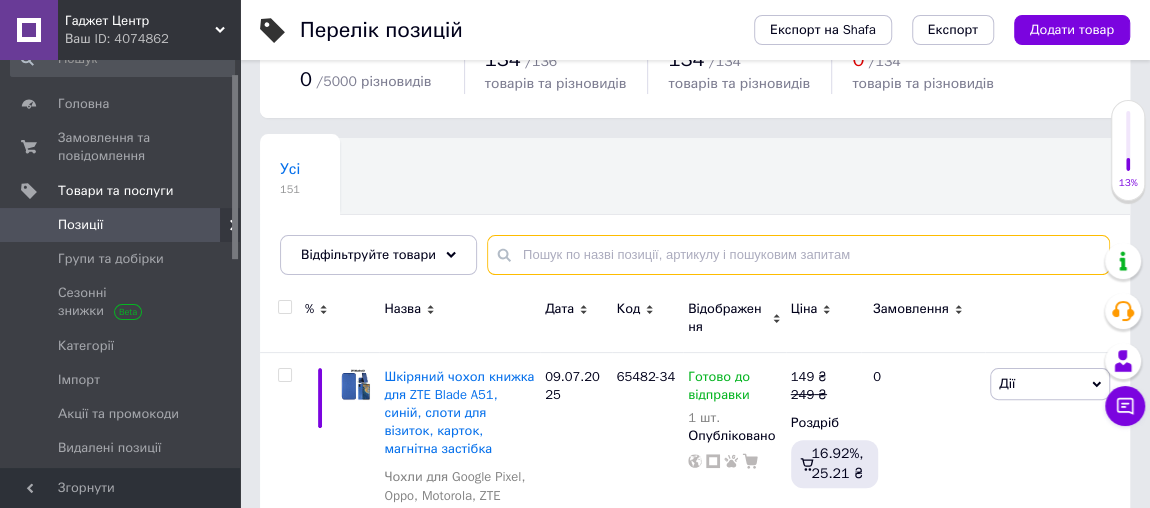 click at bounding box center (798, 255) 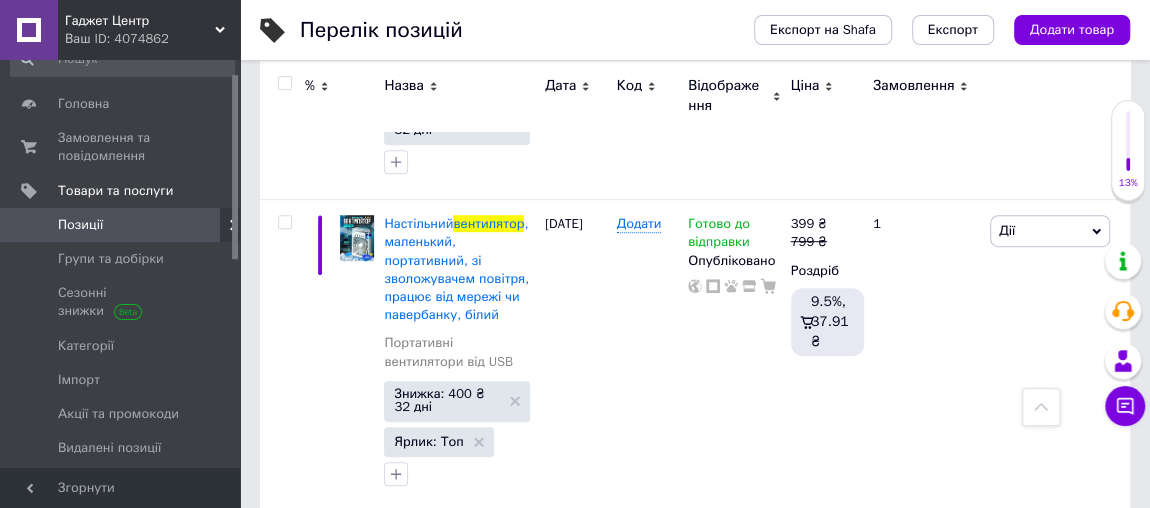 scroll, scrollTop: 533, scrollLeft: 0, axis: vertical 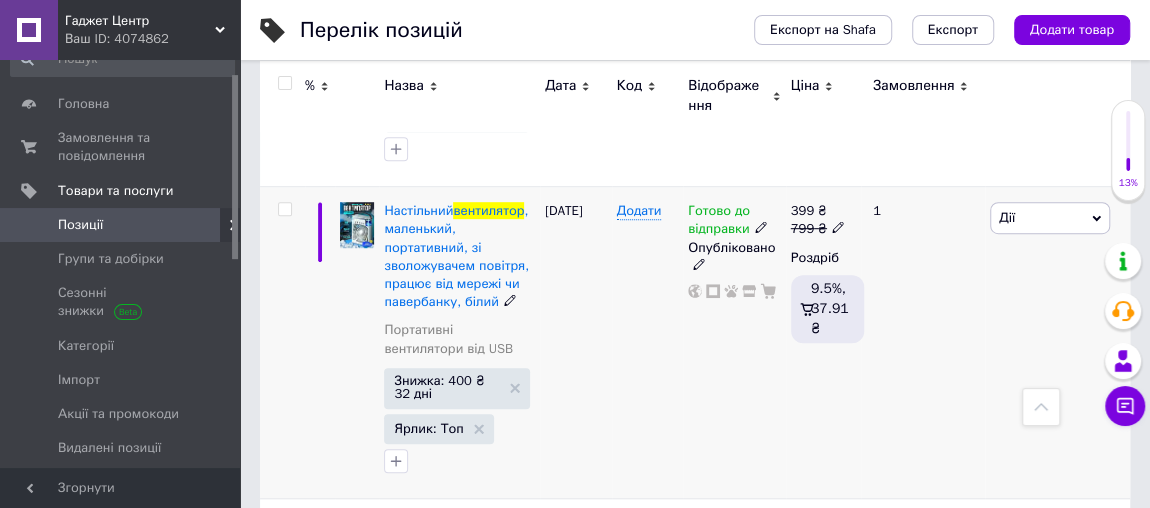 type on "вентилятор" 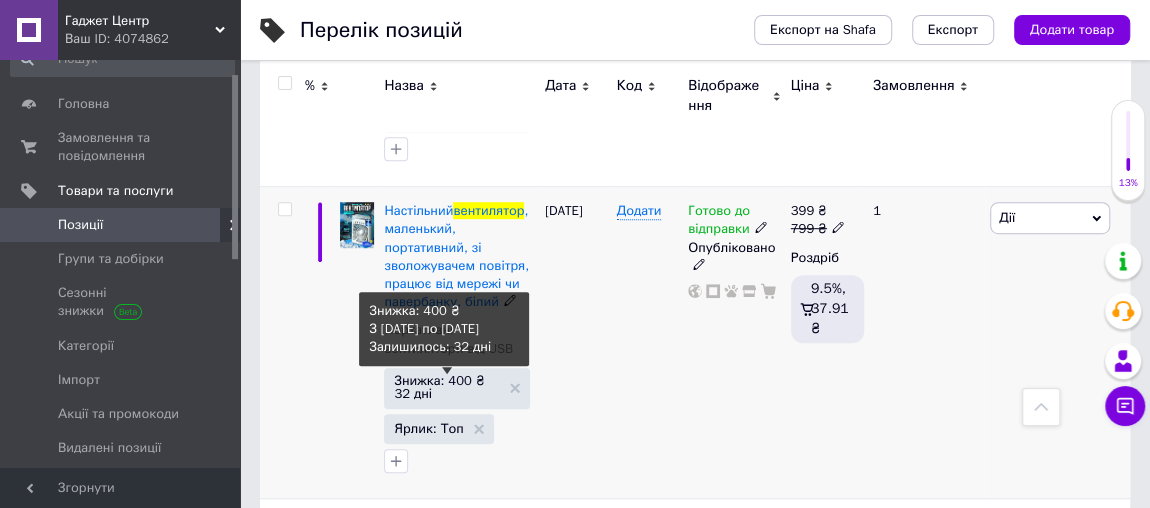 click on "Знижка: 400 ₴ 32 дні" at bounding box center [447, 387] 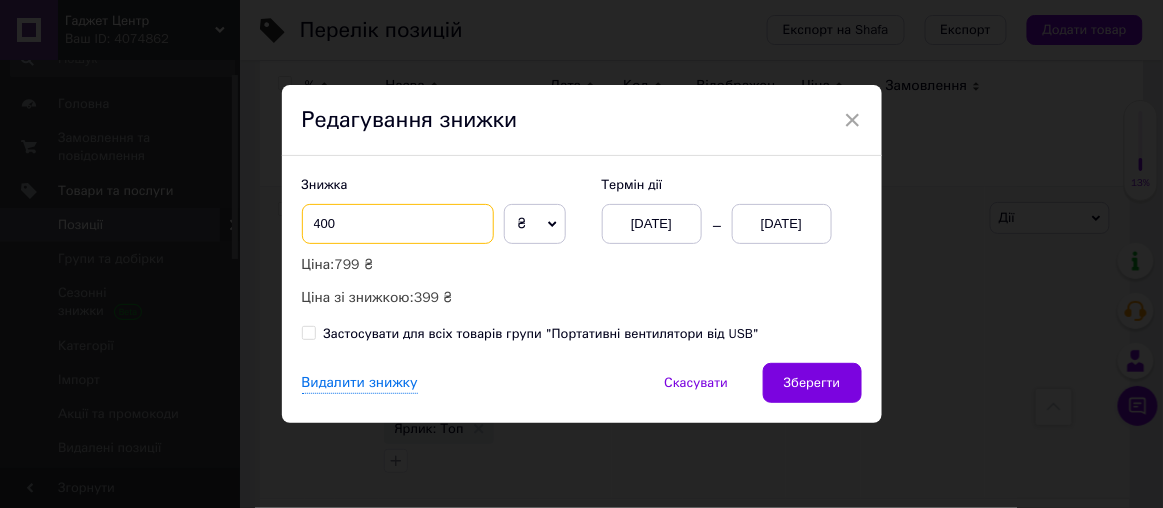 click on "400" at bounding box center (398, 224) 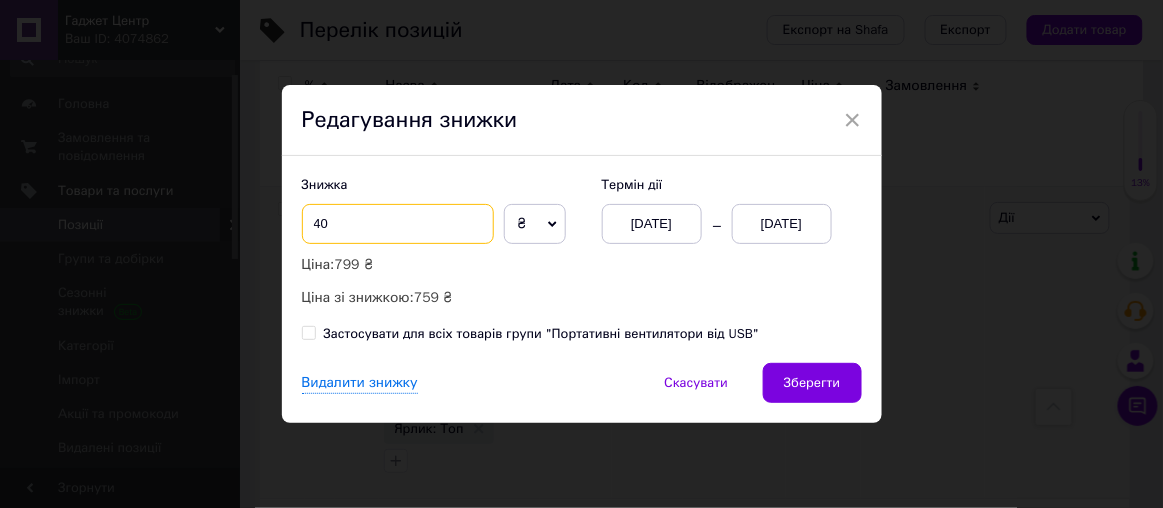 type on "4" 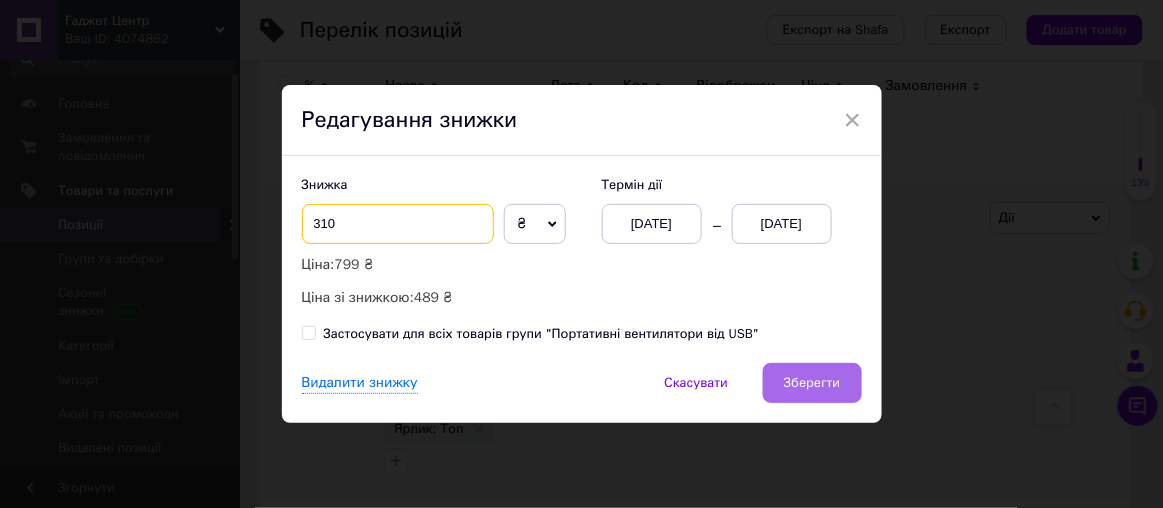 type on "310" 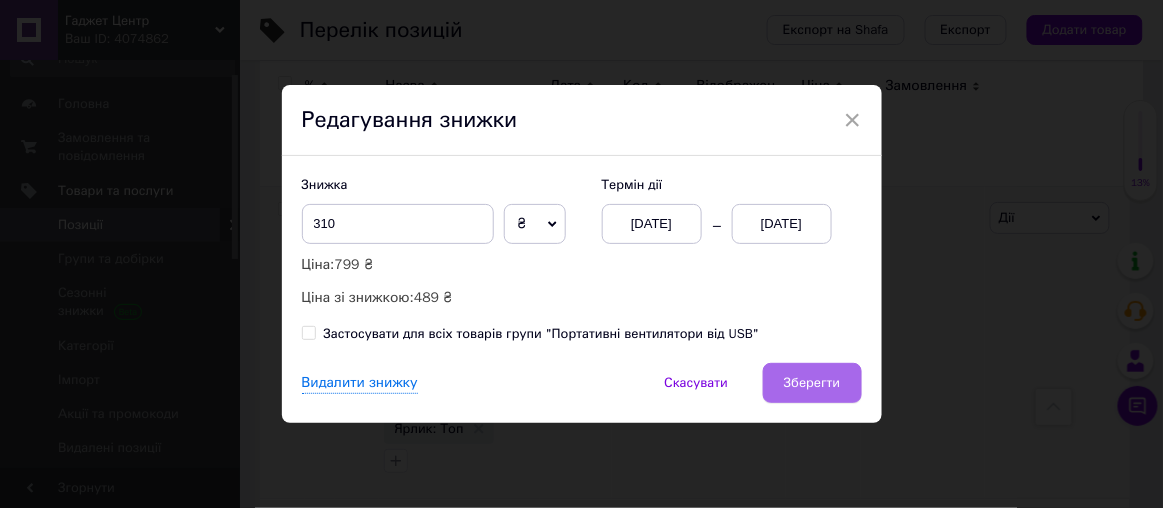 click on "Зберегти" at bounding box center [812, 383] 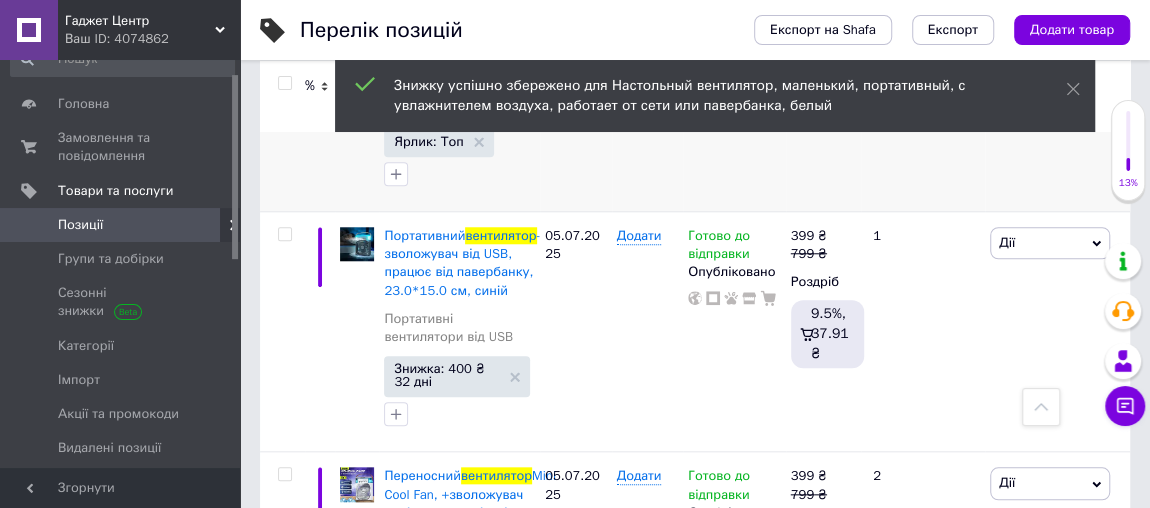 scroll, scrollTop: 847, scrollLeft: 0, axis: vertical 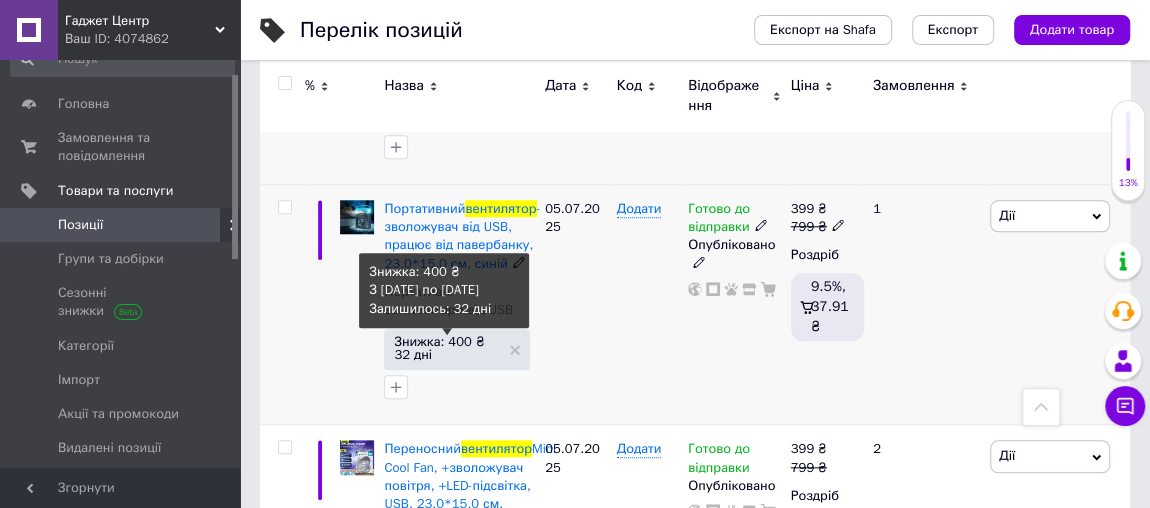 click on "Знижка: 400 ₴ 32 дні" at bounding box center [447, 348] 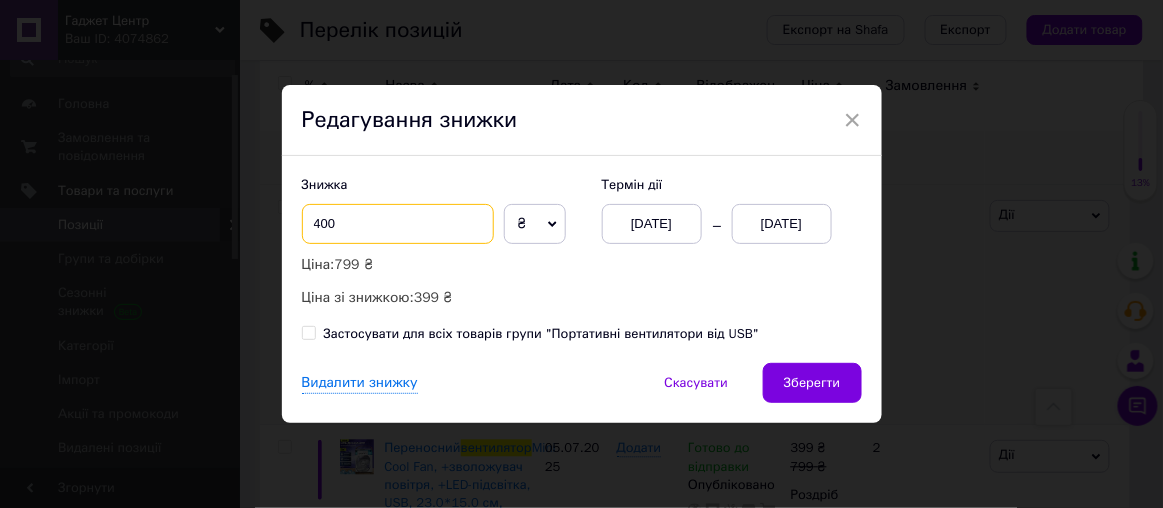 click on "400" at bounding box center [398, 224] 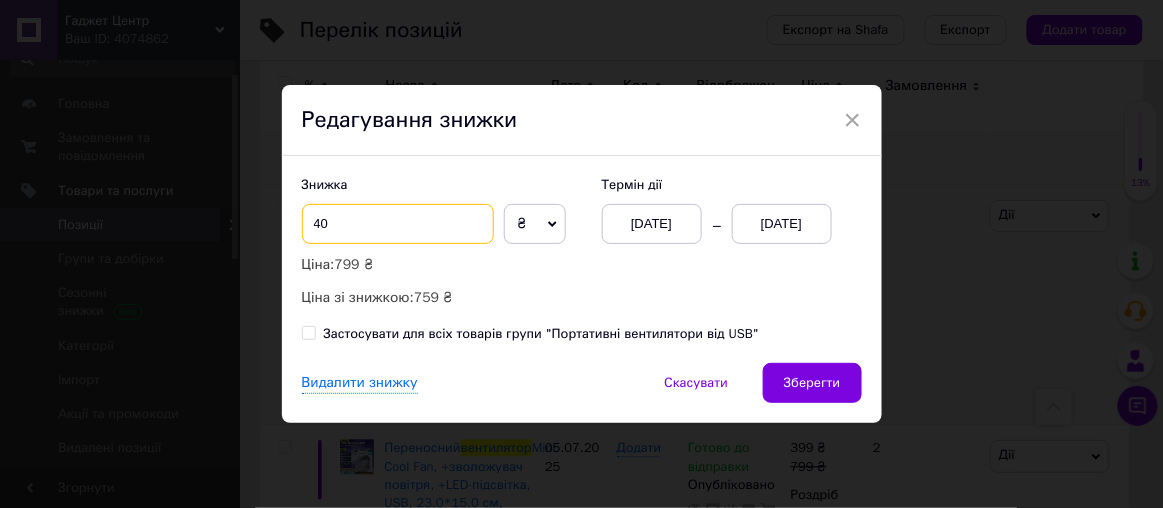 type on "4" 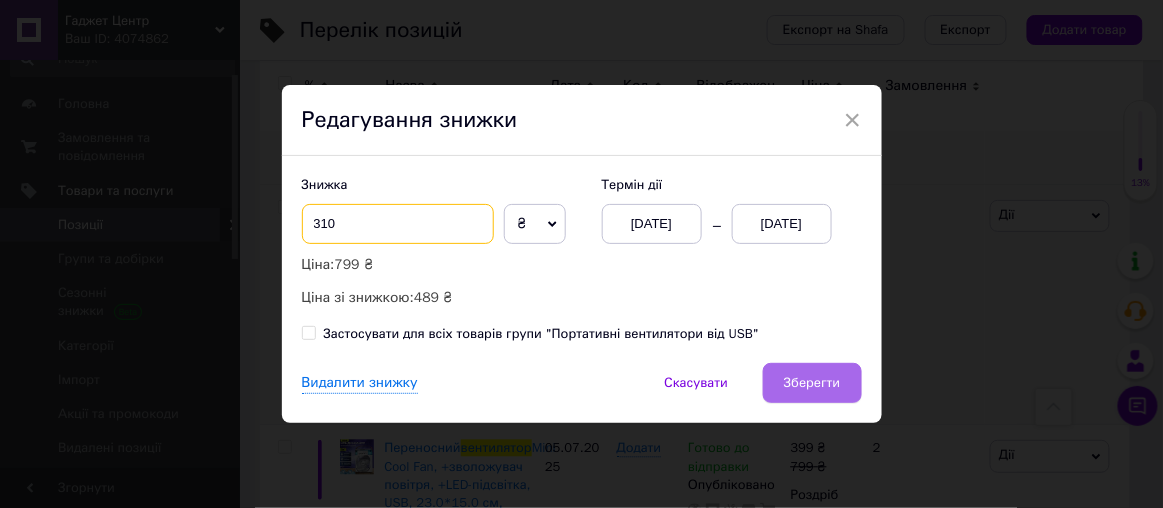 type on "310" 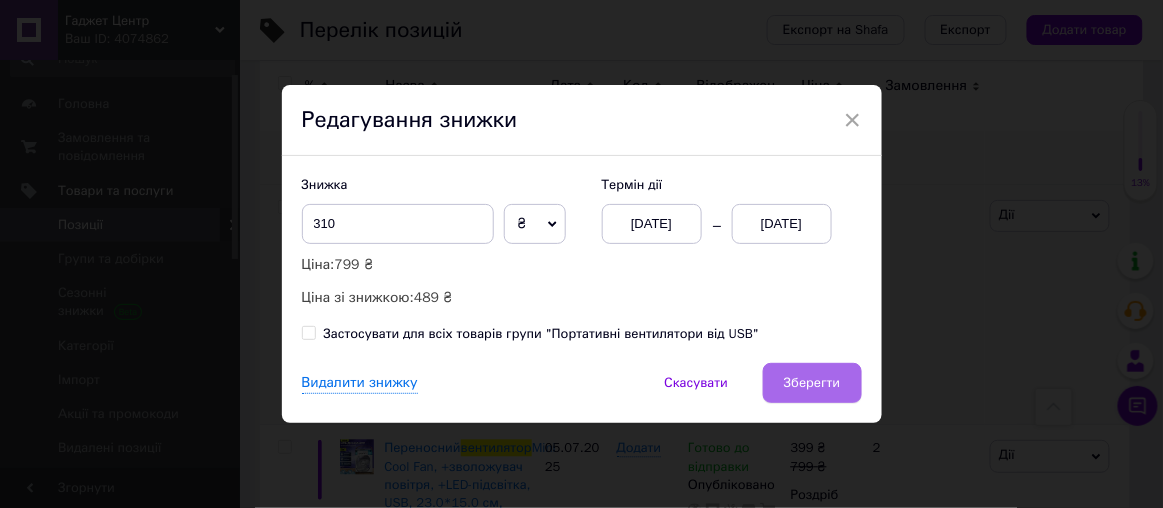 click on "Зберегти" at bounding box center (812, 383) 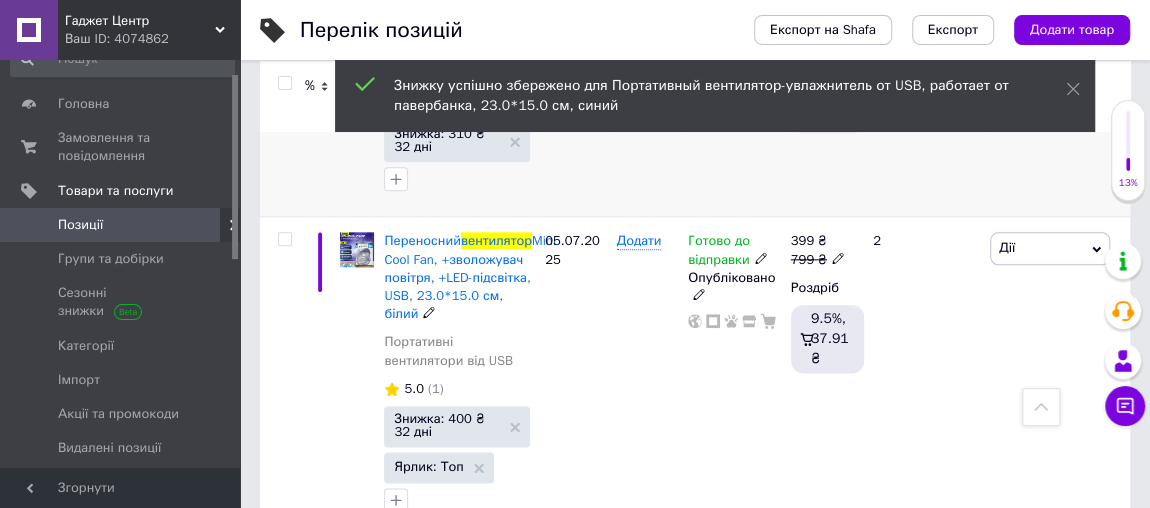 scroll, scrollTop: 1102, scrollLeft: 0, axis: vertical 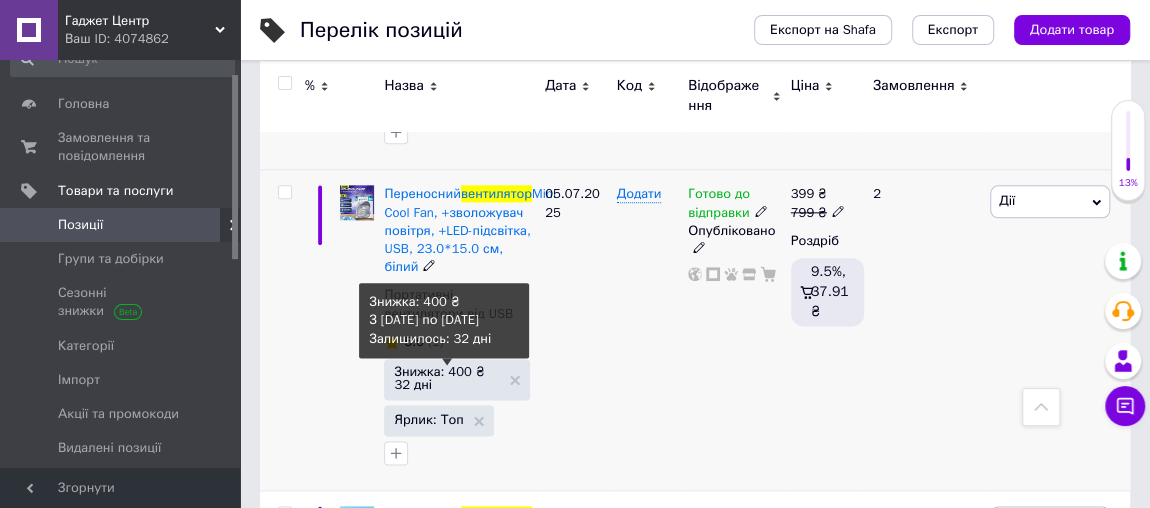 click on "Знижка: 400 ₴ 32 дні" at bounding box center (447, 378) 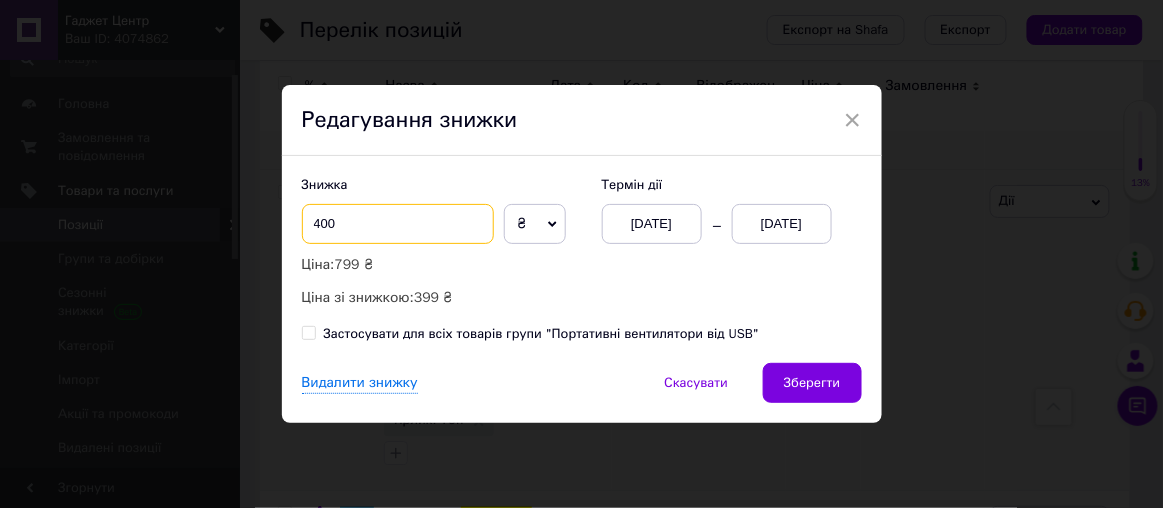 click on "400" at bounding box center (398, 224) 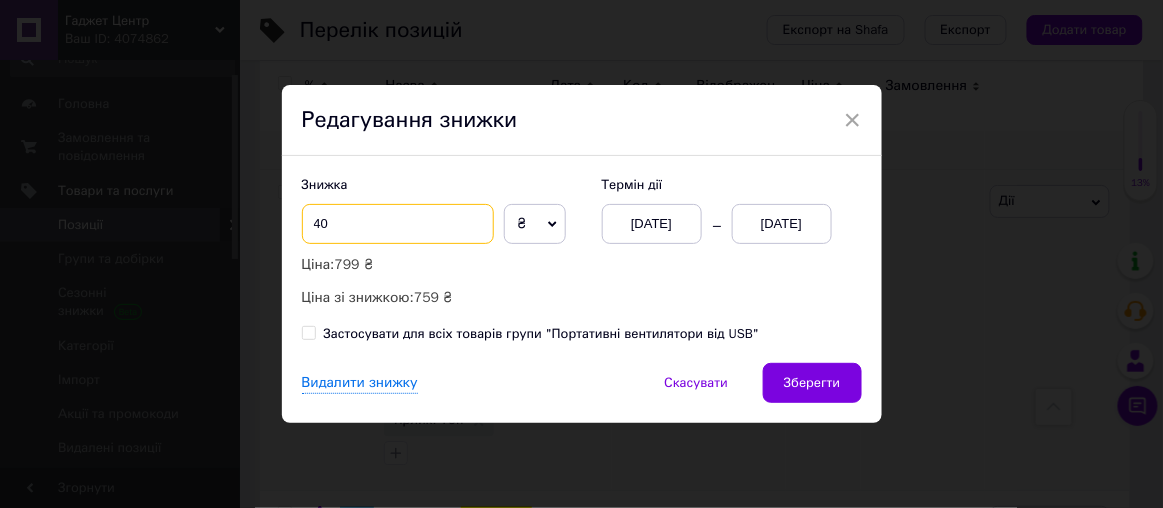 type on "4" 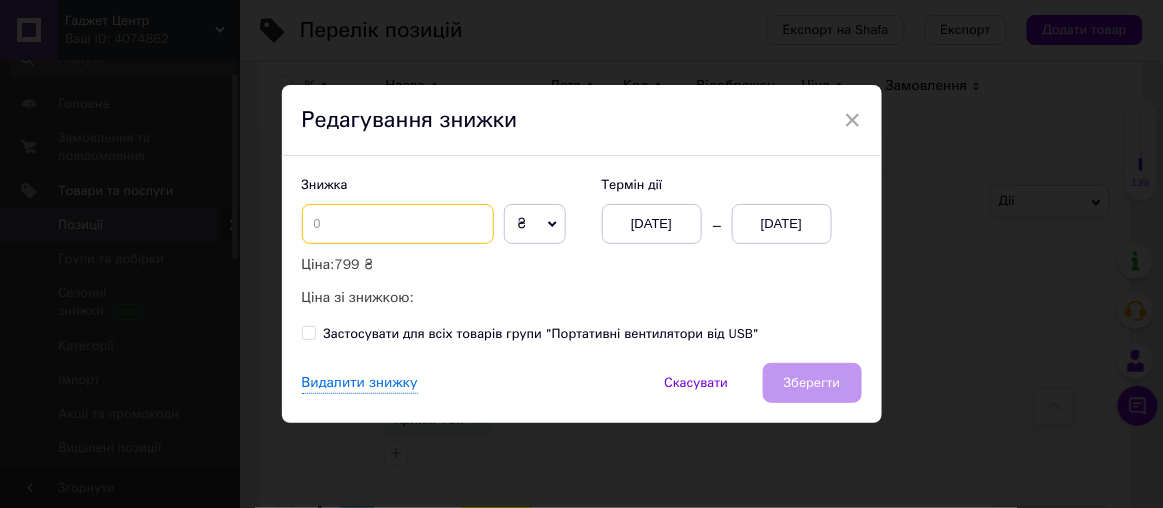type on "2" 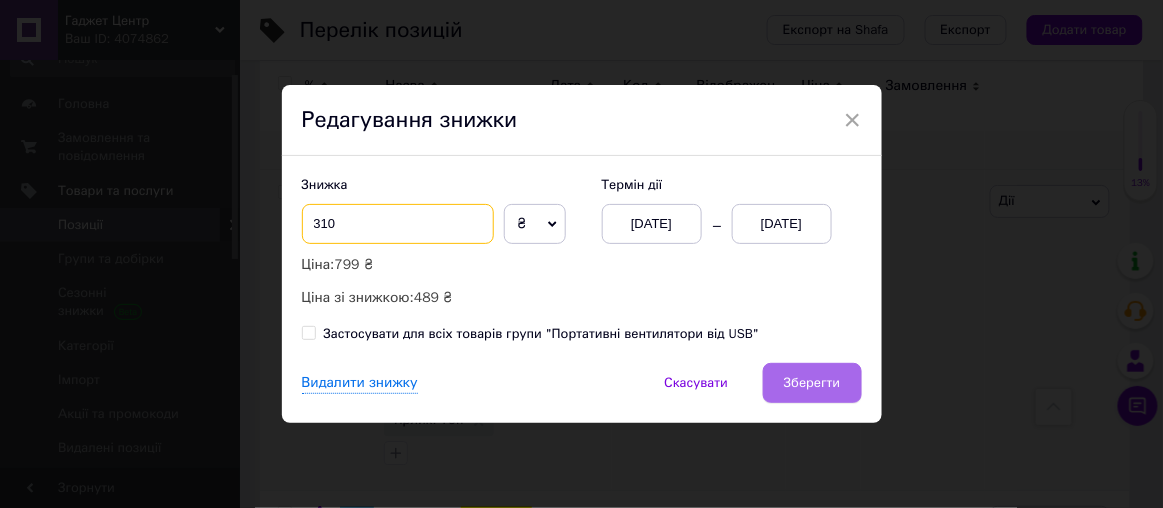 type on "310" 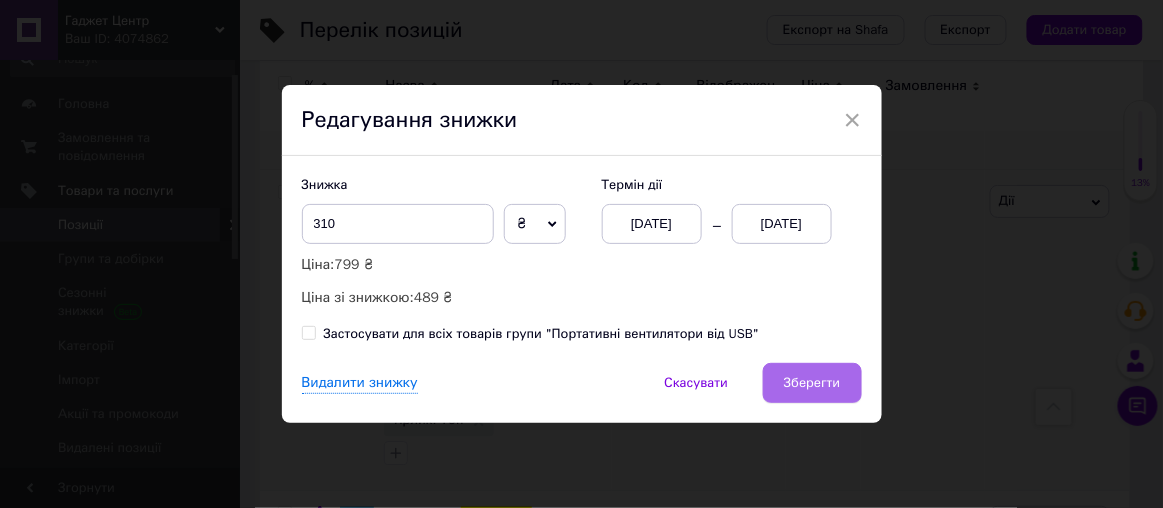 click on "Зберегти" at bounding box center [812, 383] 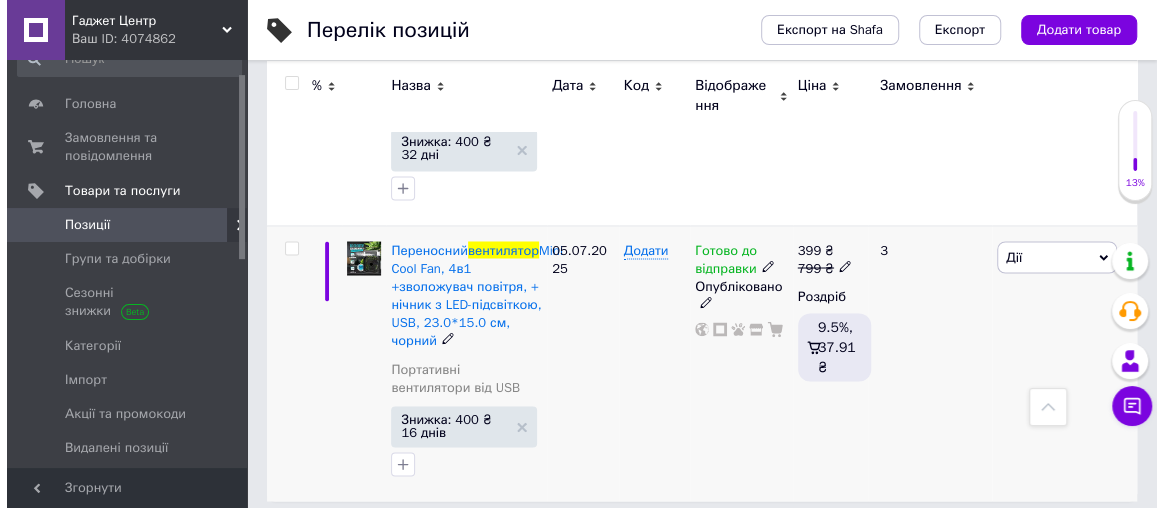 scroll, scrollTop: 1665, scrollLeft: 0, axis: vertical 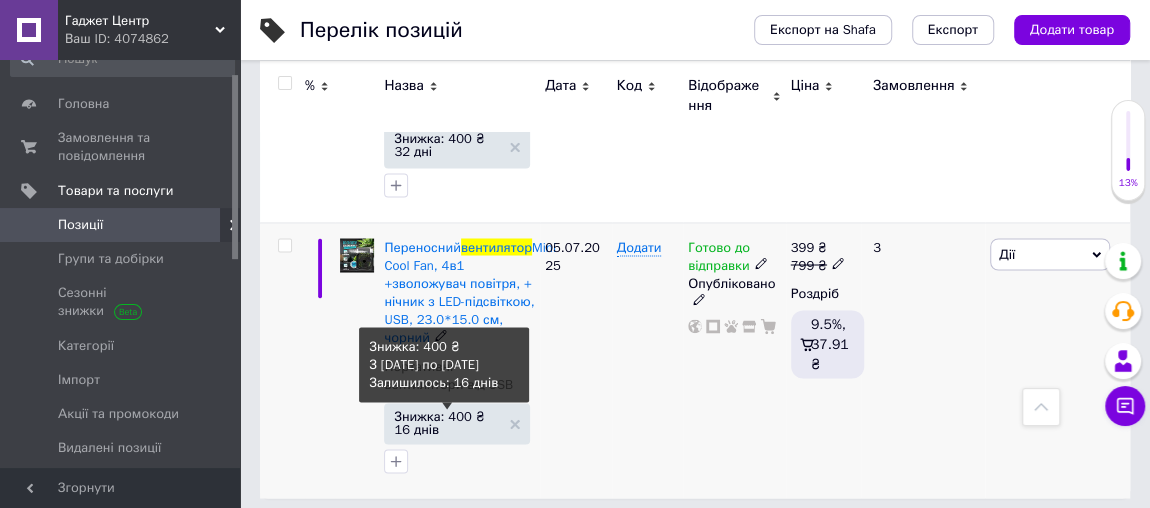 click on "Знижка: 400 ₴ 16 днів" at bounding box center [447, 422] 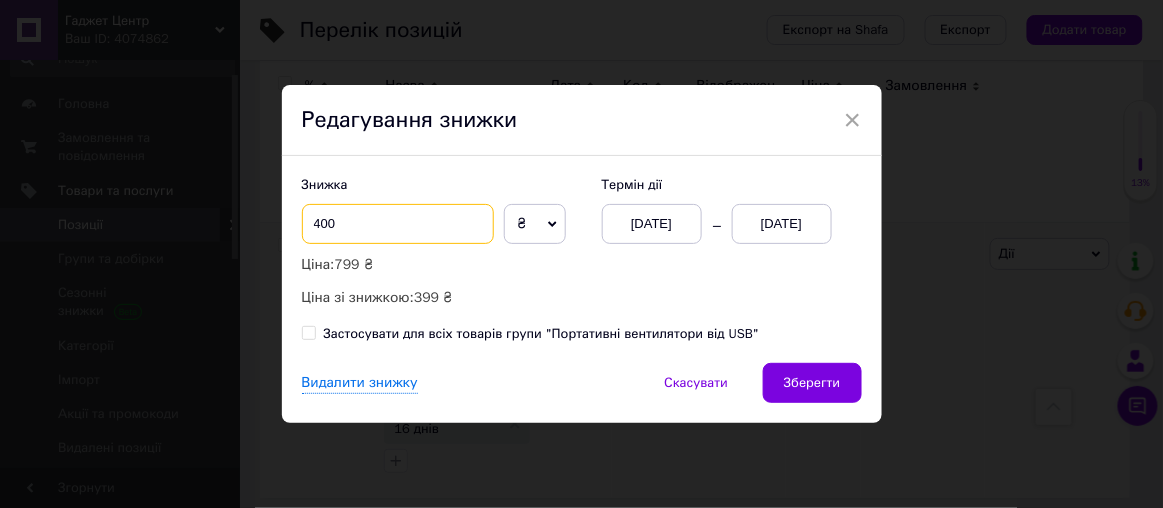 drag, startPoint x: 320, startPoint y: 222, endPoint x: 301, endPoint y: 220, distance: 19.104973 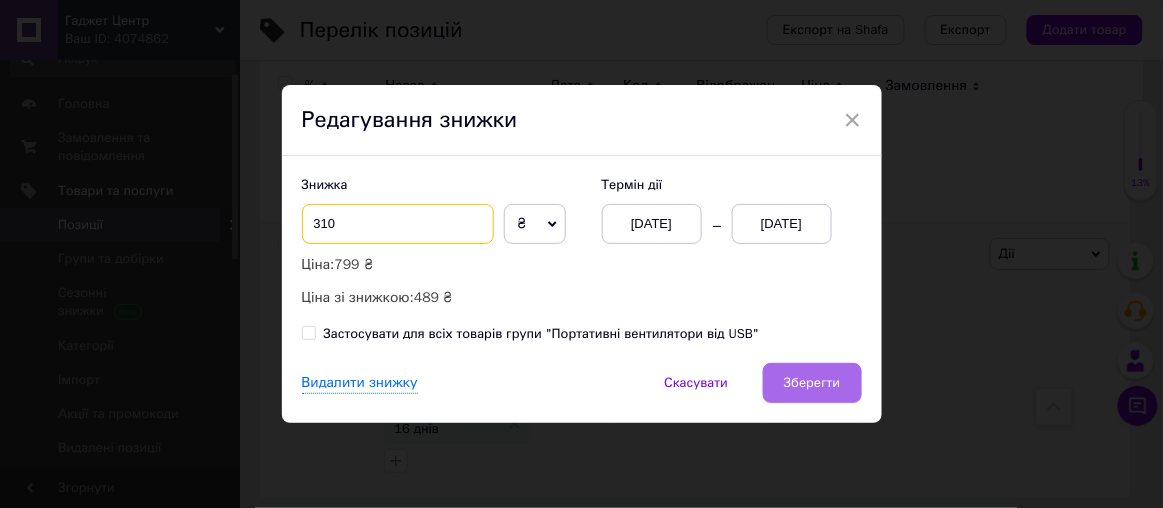 type on "310" 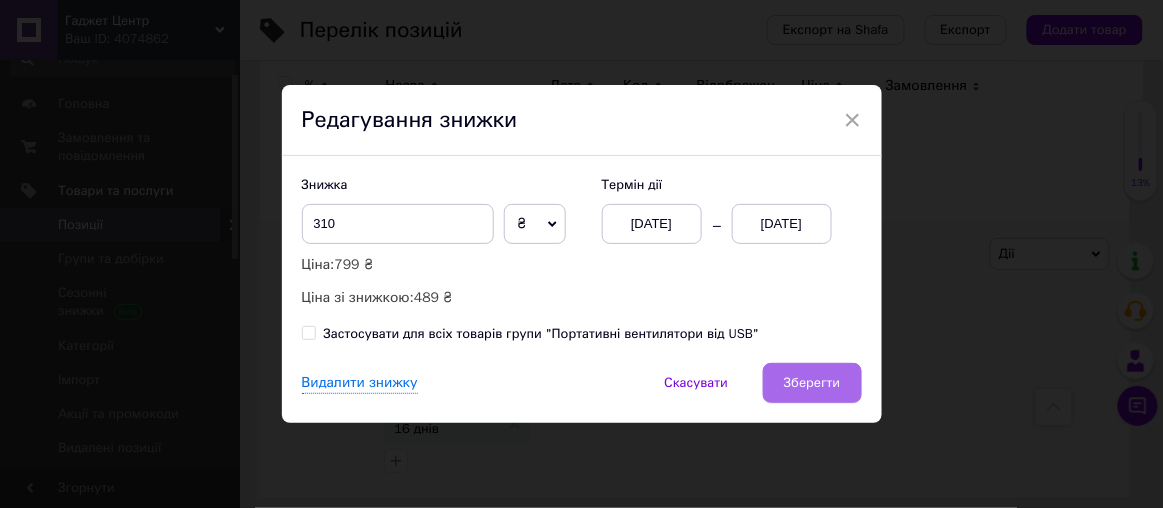 click on "Зберегти" at bounding box center [812, 383] 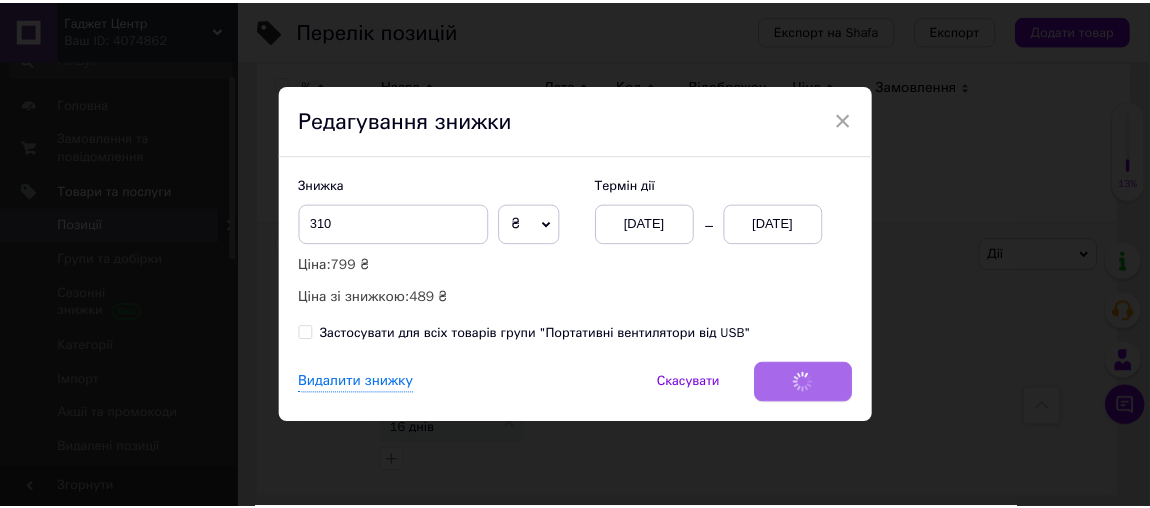 scroll, scrollTop: 1647, scrollLeft: 0, axis: vertical 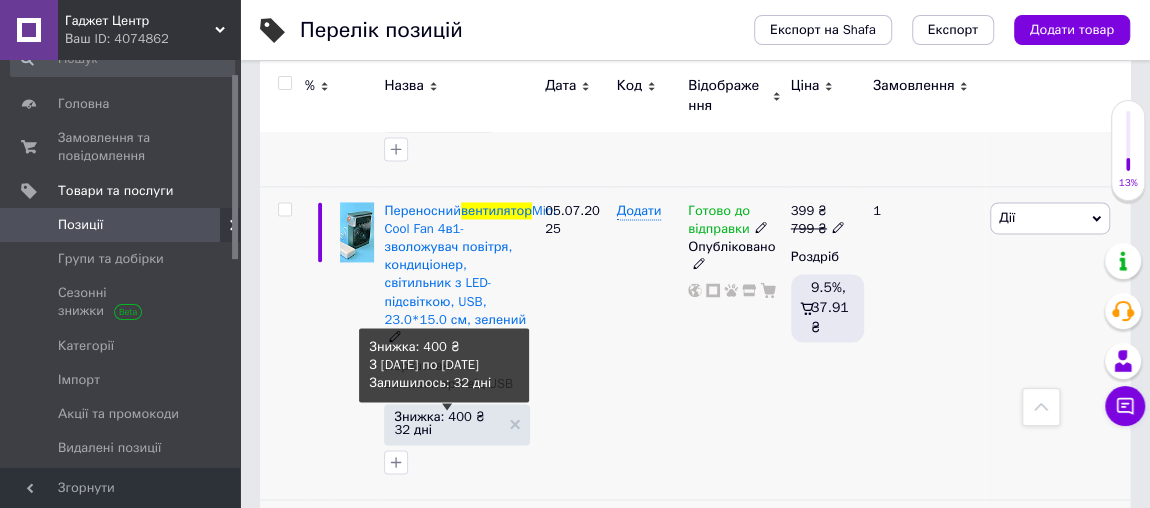 click on "Знижка: 400 ₴ 32 дні" at bounding box center [447, 423] 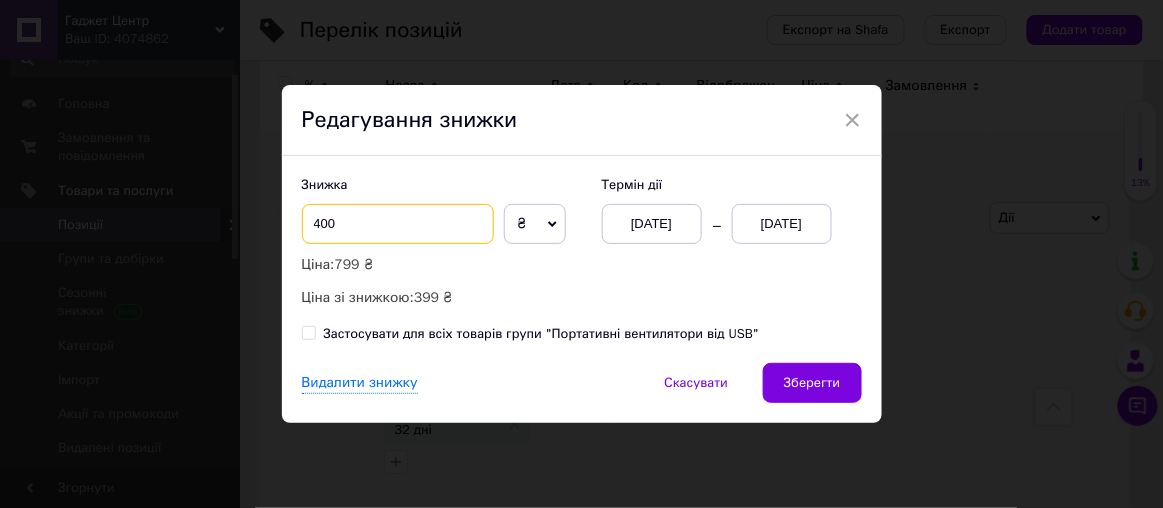 drag, startPoint x: 329, startPoint y: 221, endPoint x: 296, endPoint y: 220, distance: 33.01515 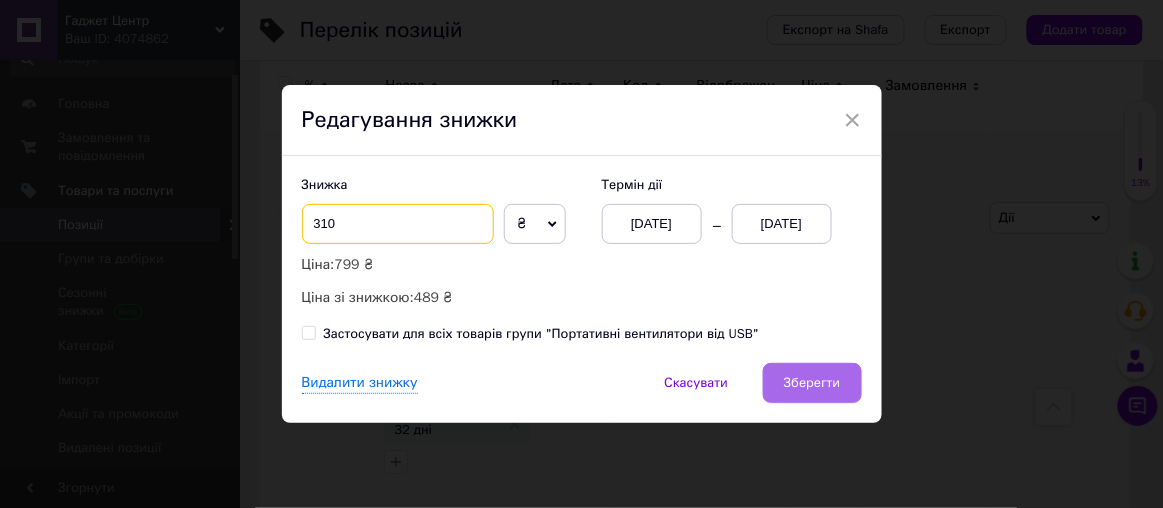 type on "310" 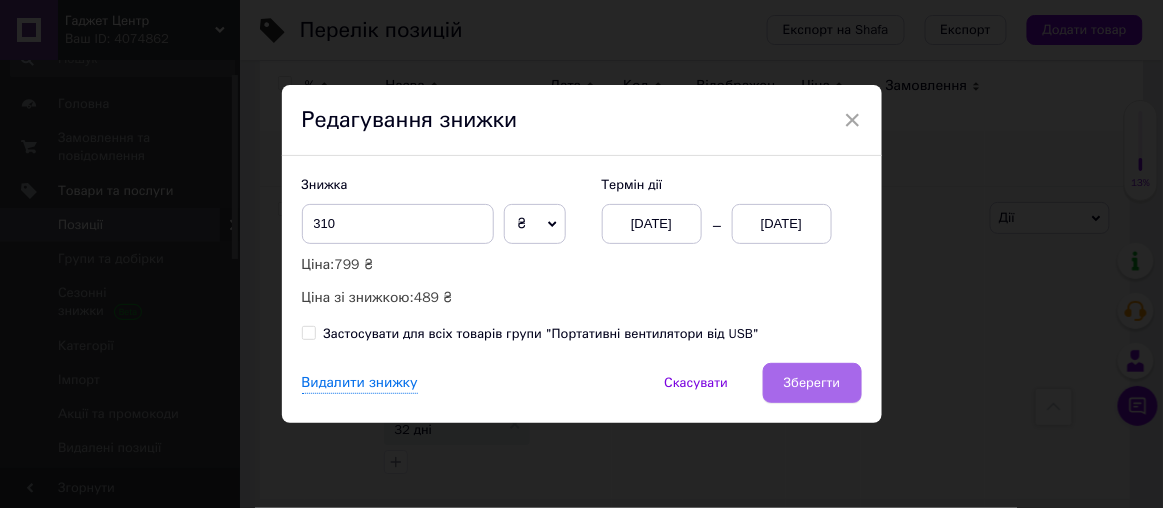 click on "Зберегти" at bounding box center [812, 383] 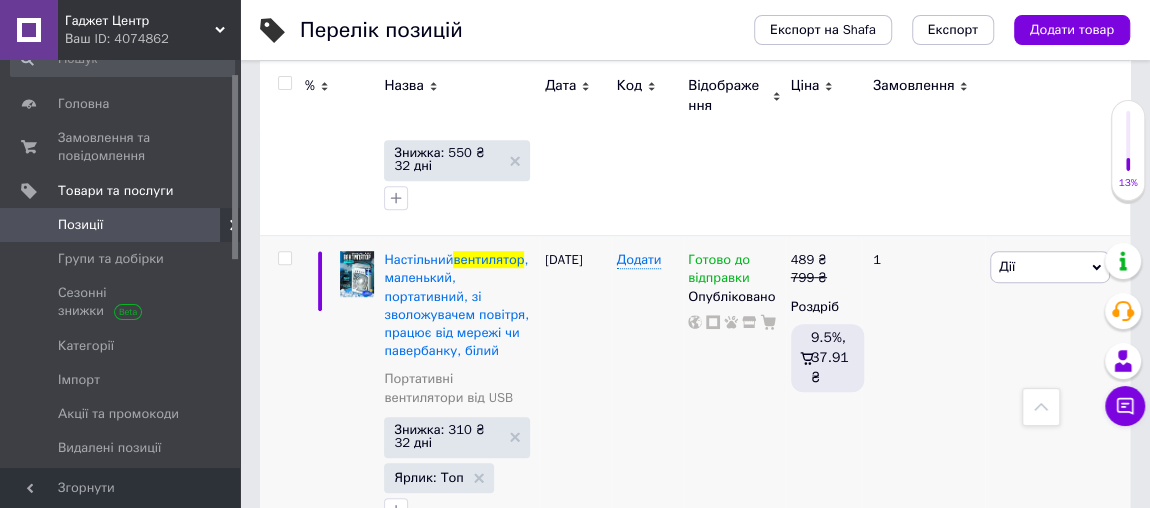 scroll, scrollTop: 493, scrollLeft: 0, axis: vertical 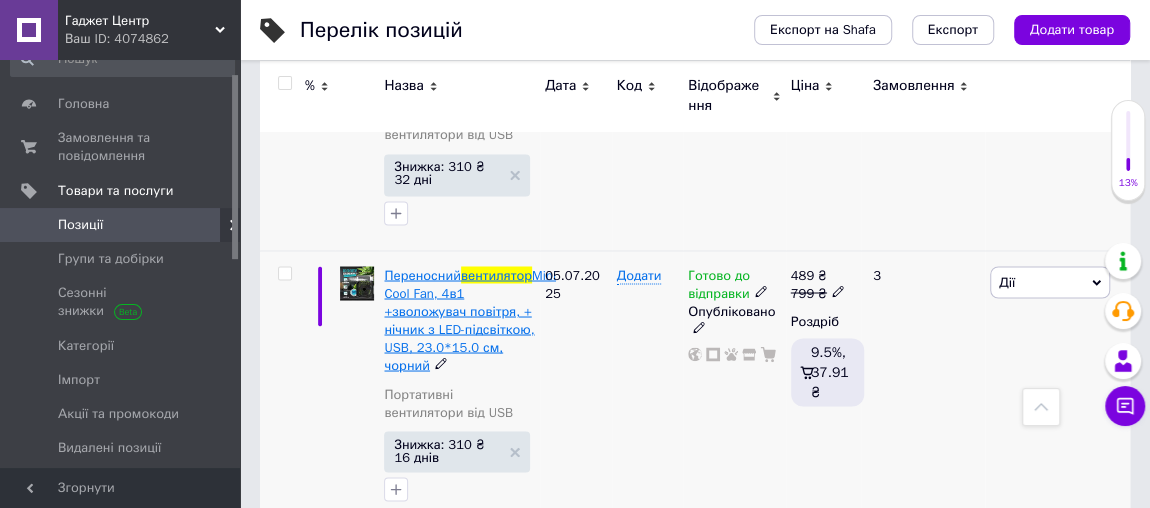 click on "Mini Cool Fan, 4в1 +зволожувач повітря, + нічник з LED-підсвіткою, USB, 23.0*15.0 см, чорний" at bounding box center (469, 320) 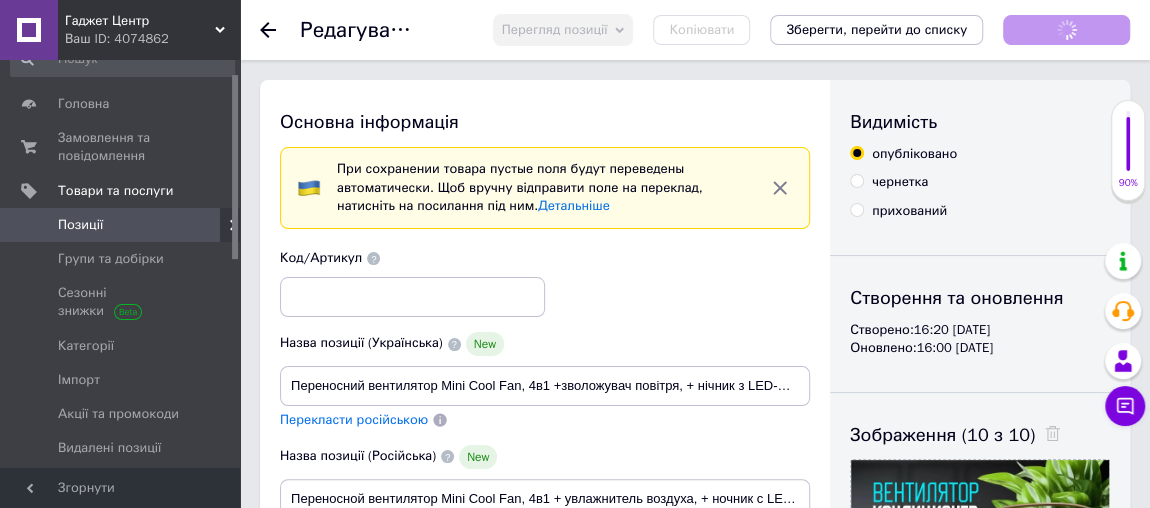 scroll, scrollTop: 0, scrollLeft: 0, axis: both 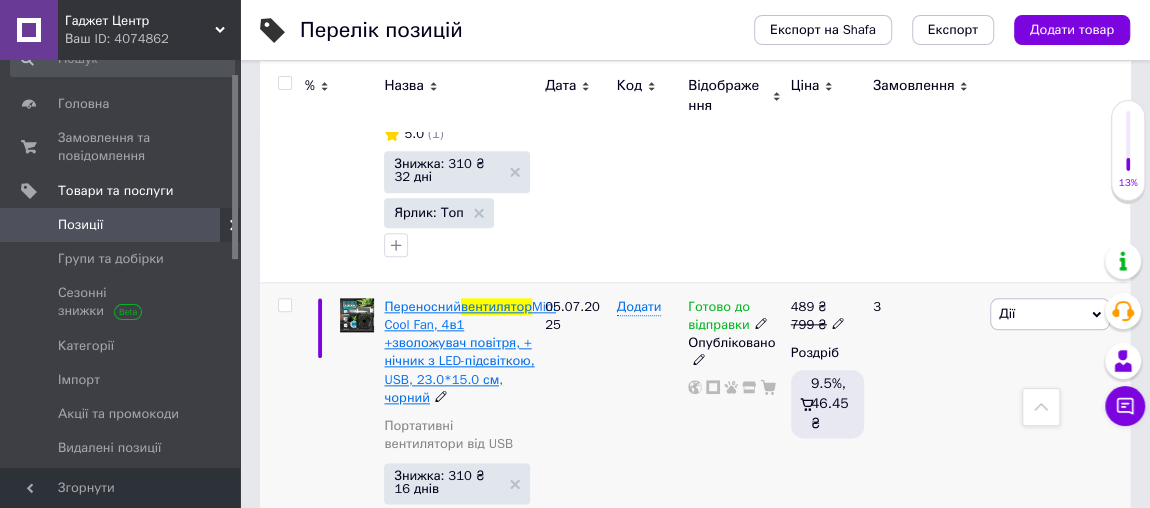 click on "Mini Cool Fan, 4в1 +зволожувач повітря, + нічник з LED-підсвіткою, USB, 23.0*15.0 см, чорний" at bounding box center (469, 352) 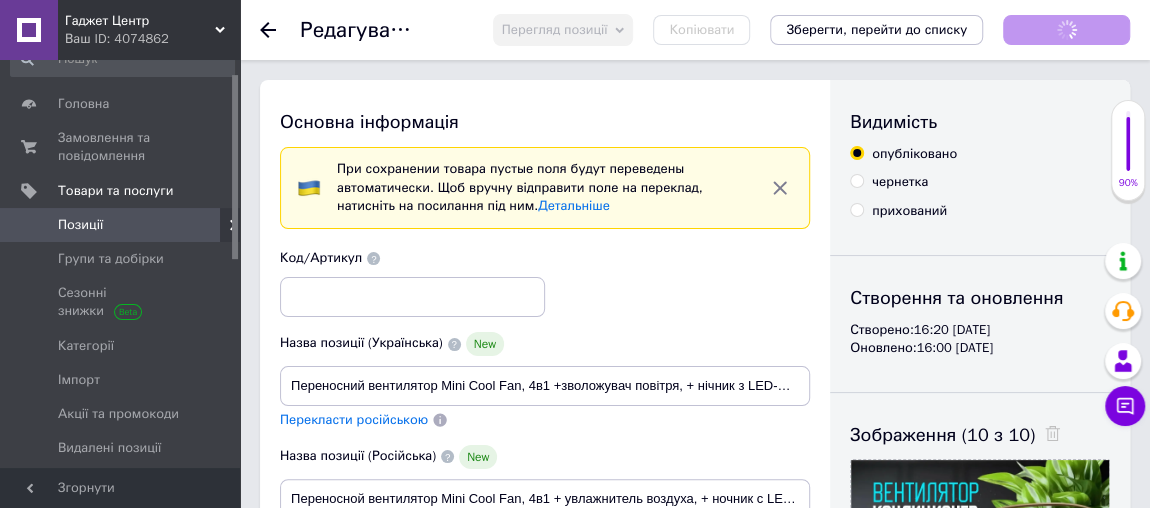 scroll, scrollTop: 0, scrollLeft: 0, axis: both 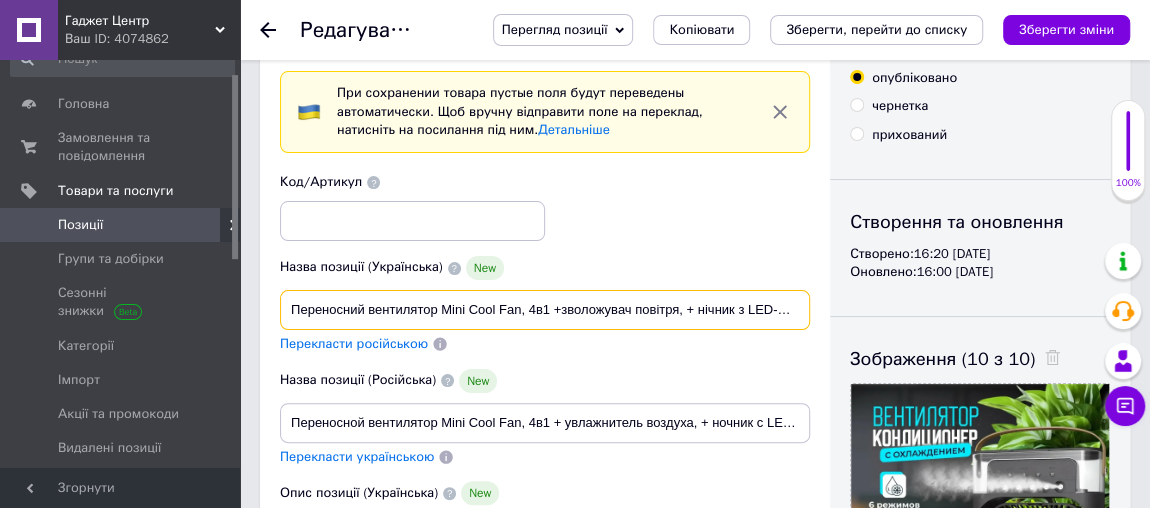 click on "Переносний вентилятор Mini Cool Fan, 4в1 +зволожувач повітря, + нічник з LED-підсвіткою, USB, 23.0*15.0 см, чорний" at bounding box center [545, 310] 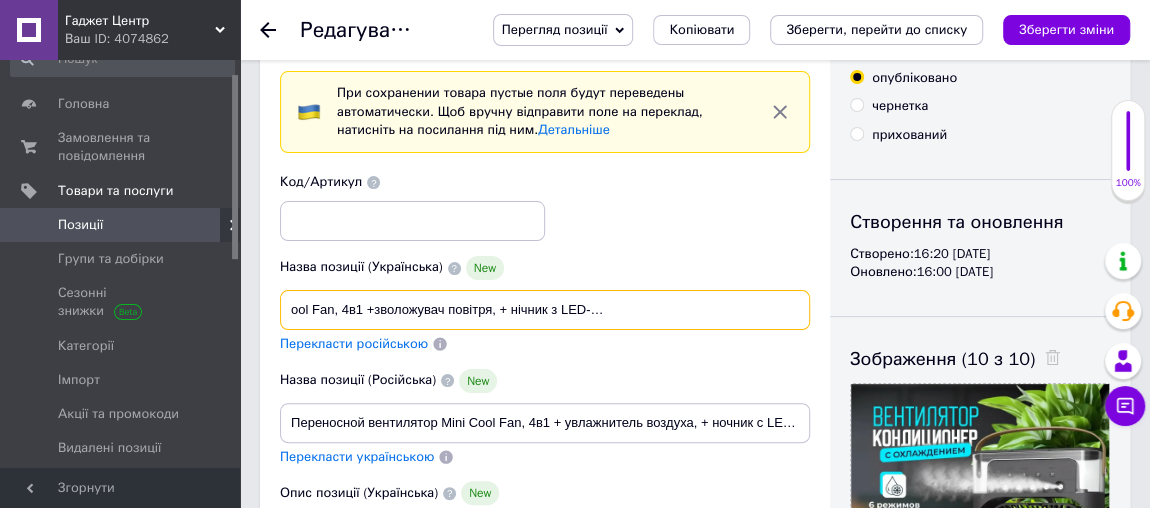 scroll, scrollTop: 0, scrollLeft: 208, axis: horizontal 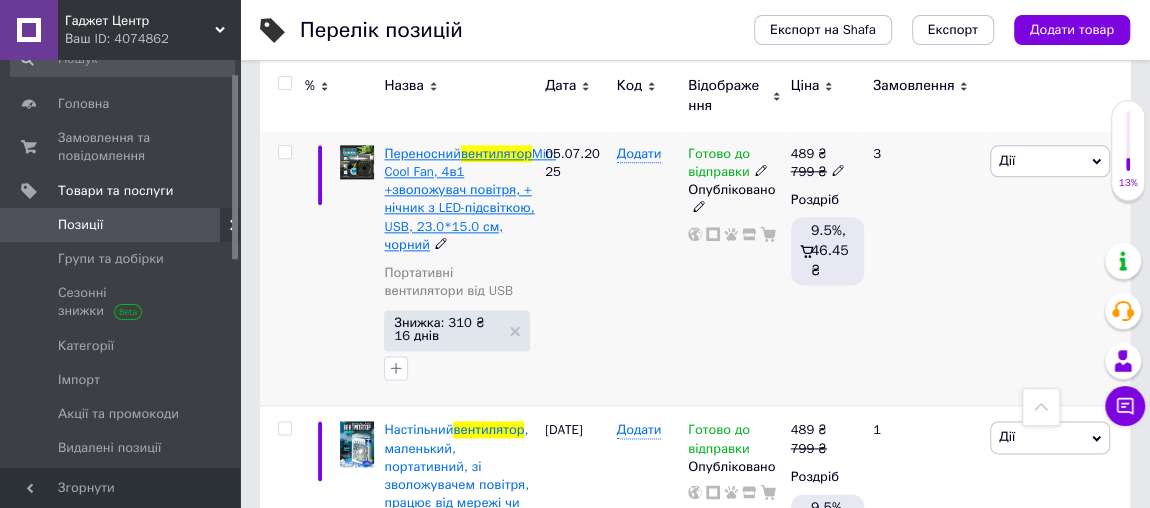 click on "Mini Cool Fan, 4в1 +зволожувач повітря, + нічник з LED-підсвіткою, USB, 23.0*15.0 см, чорний" at bounding box center (469, 199) 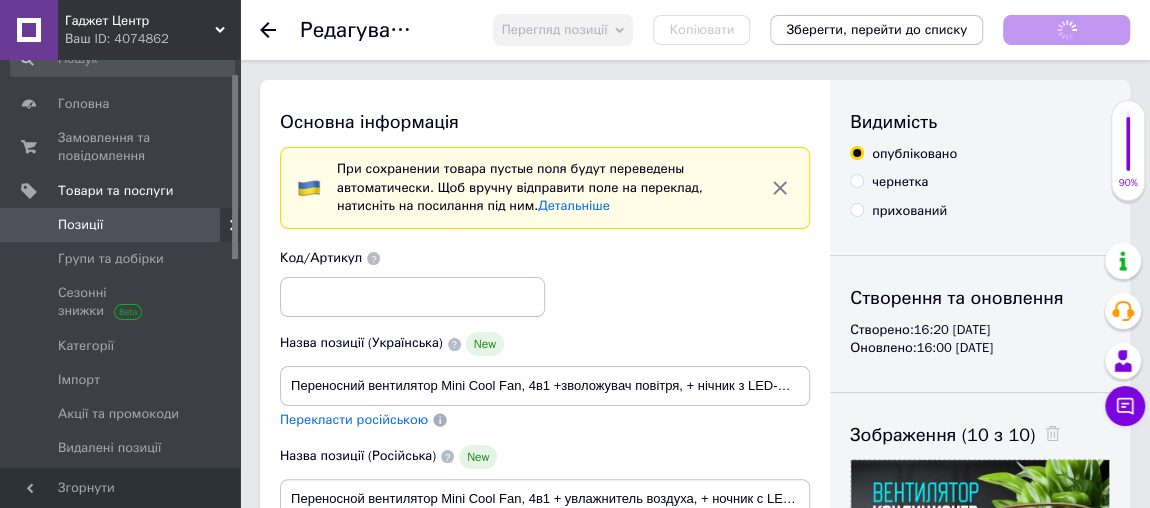 scroll, scrollTop: 0, scrollLeft: 0, axis: both 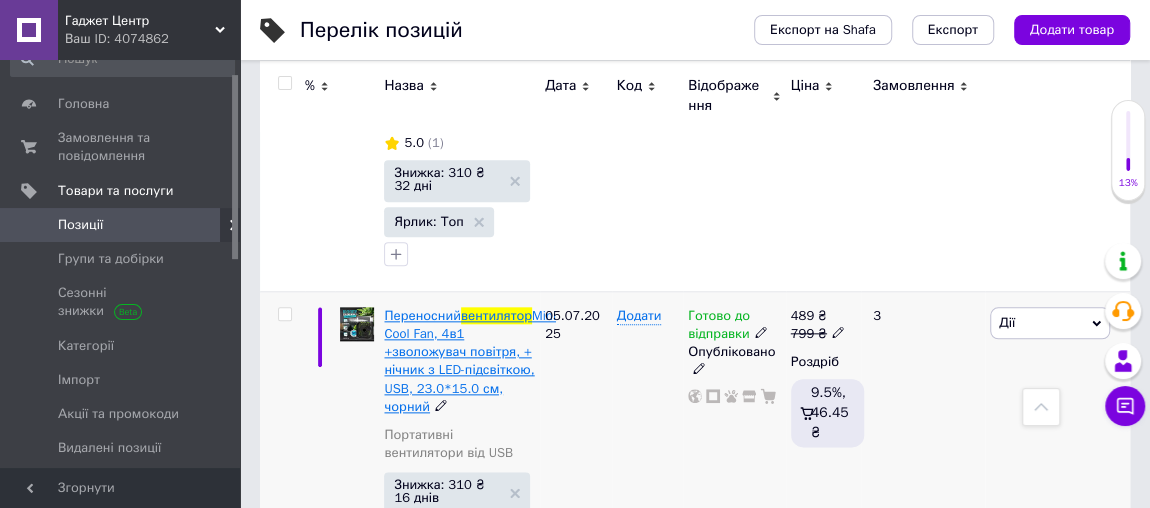 click on "Mini Cool Fan, 4в1 +зволожувач повітря, + нічник з LED-підсвіткою, USB, 23.0*15.0 см, чорний" at bounding box center (469, 361) 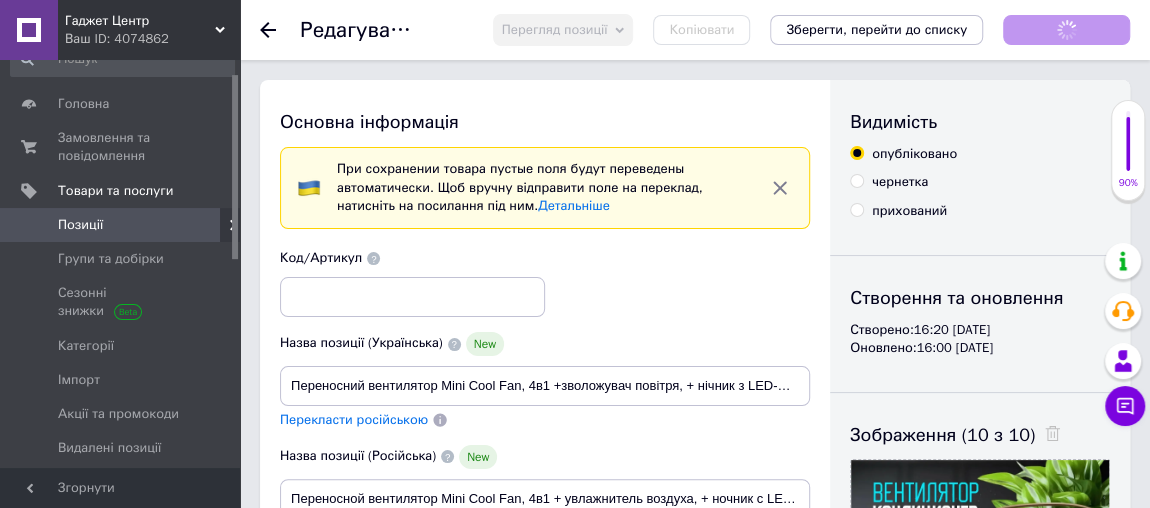 scroll, scrollTop: 0, scrollLeft: 0, axis: both 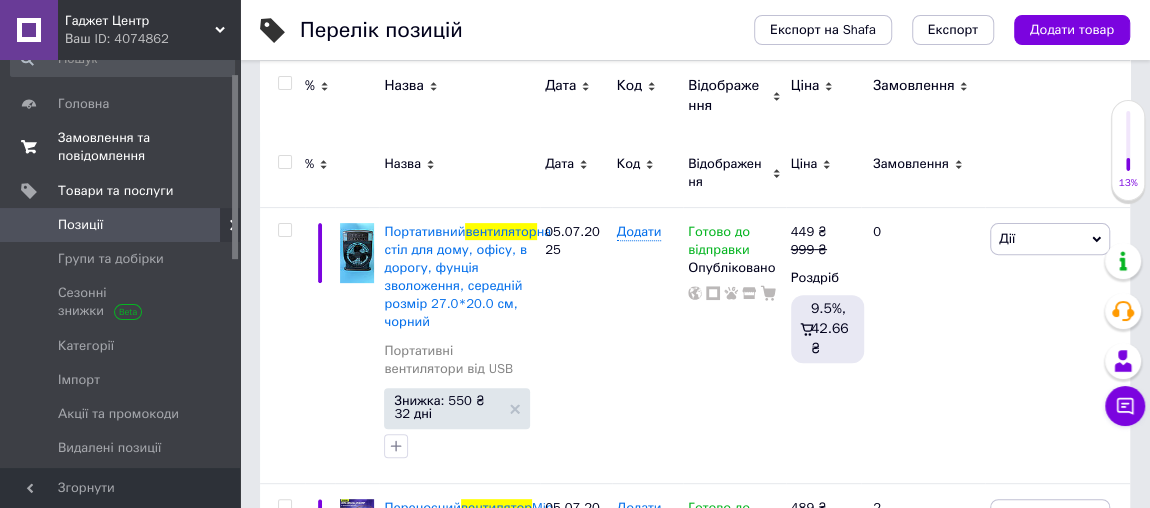 click on "Замовлення та повідомлення" at bounding box center [121, 147] 